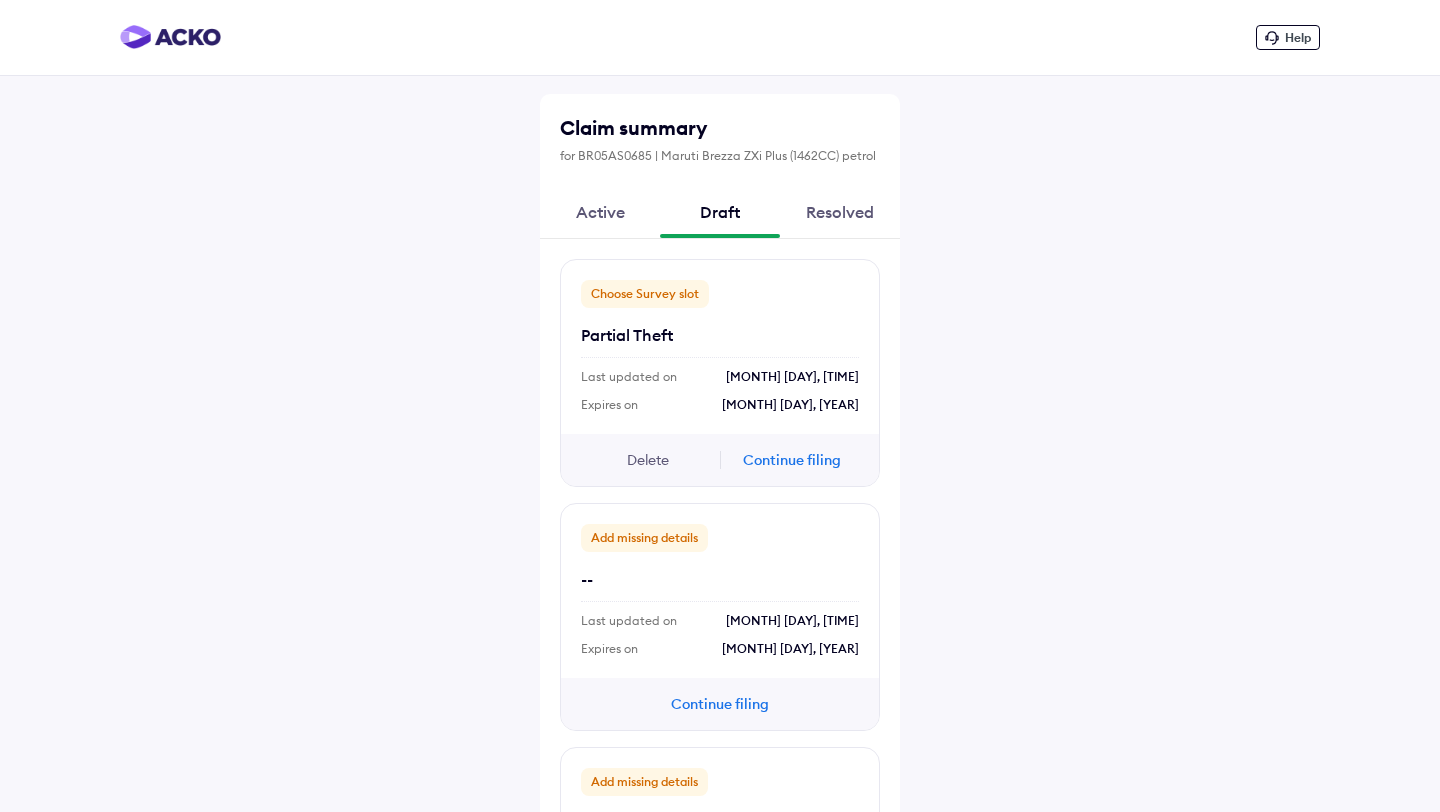 scroll, scrollTop: 0, scrollLeft: 0, axis: both 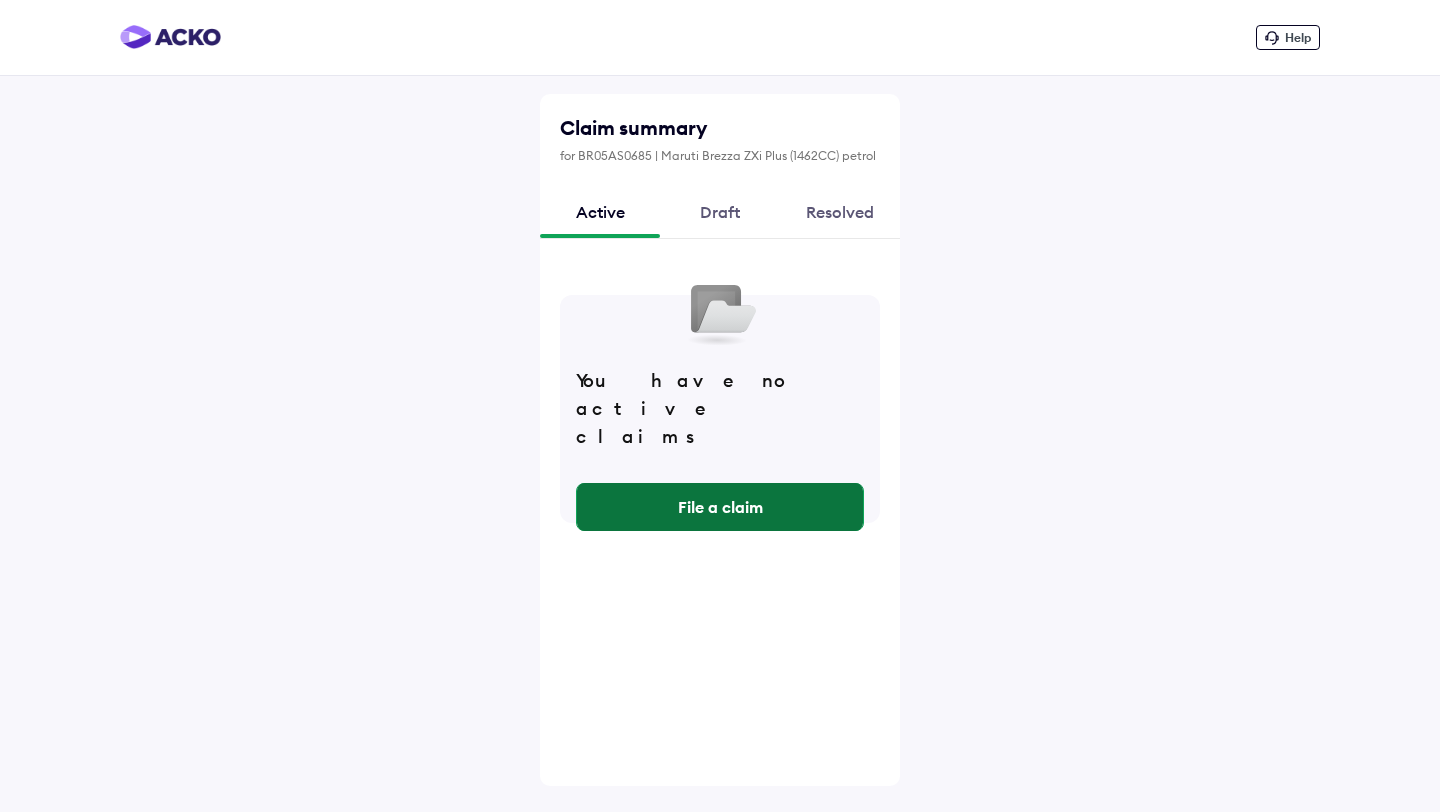 click on "File a claim" at bounding box center (720, 507) 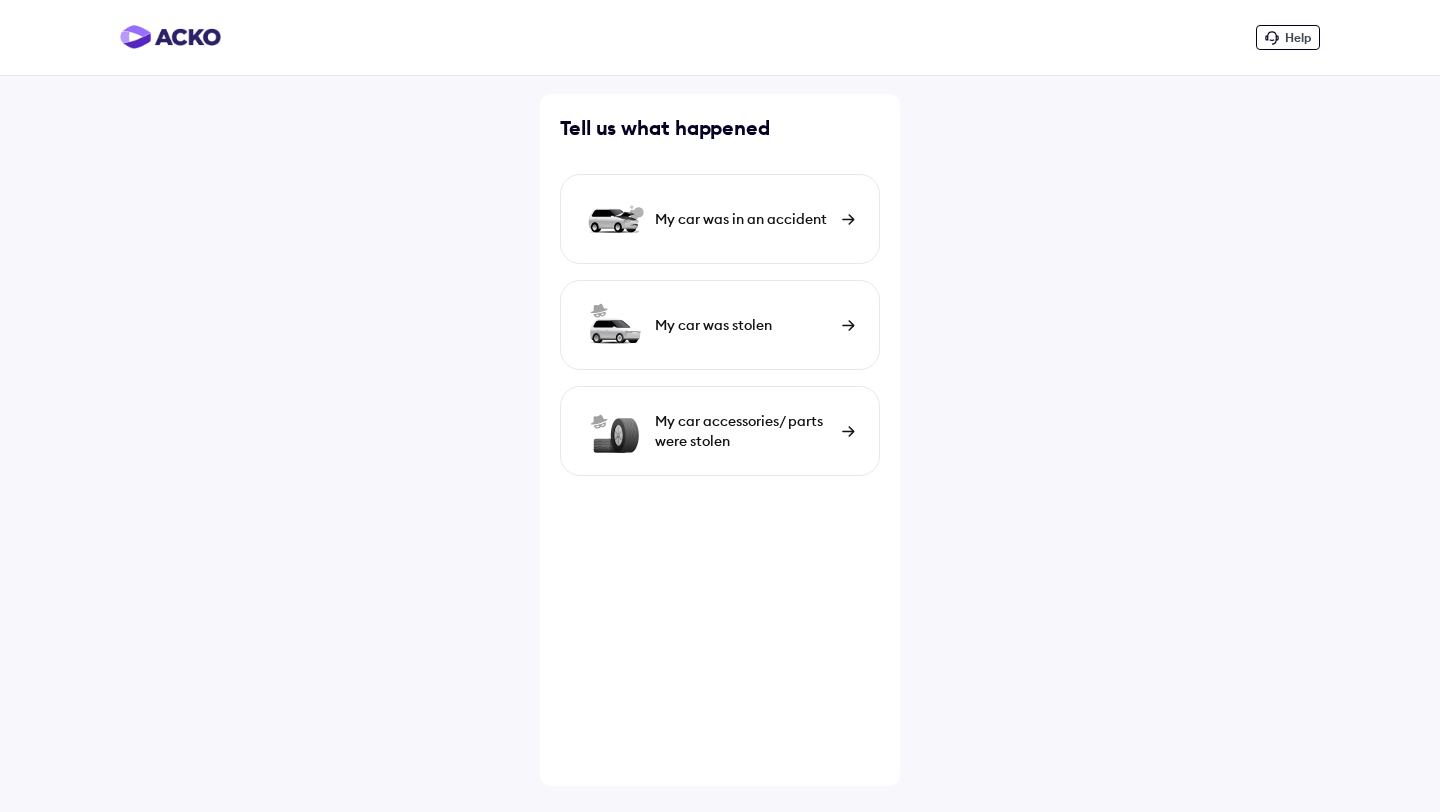 scroll, scrollTop: 0, scrollLeft: 0, axis: both 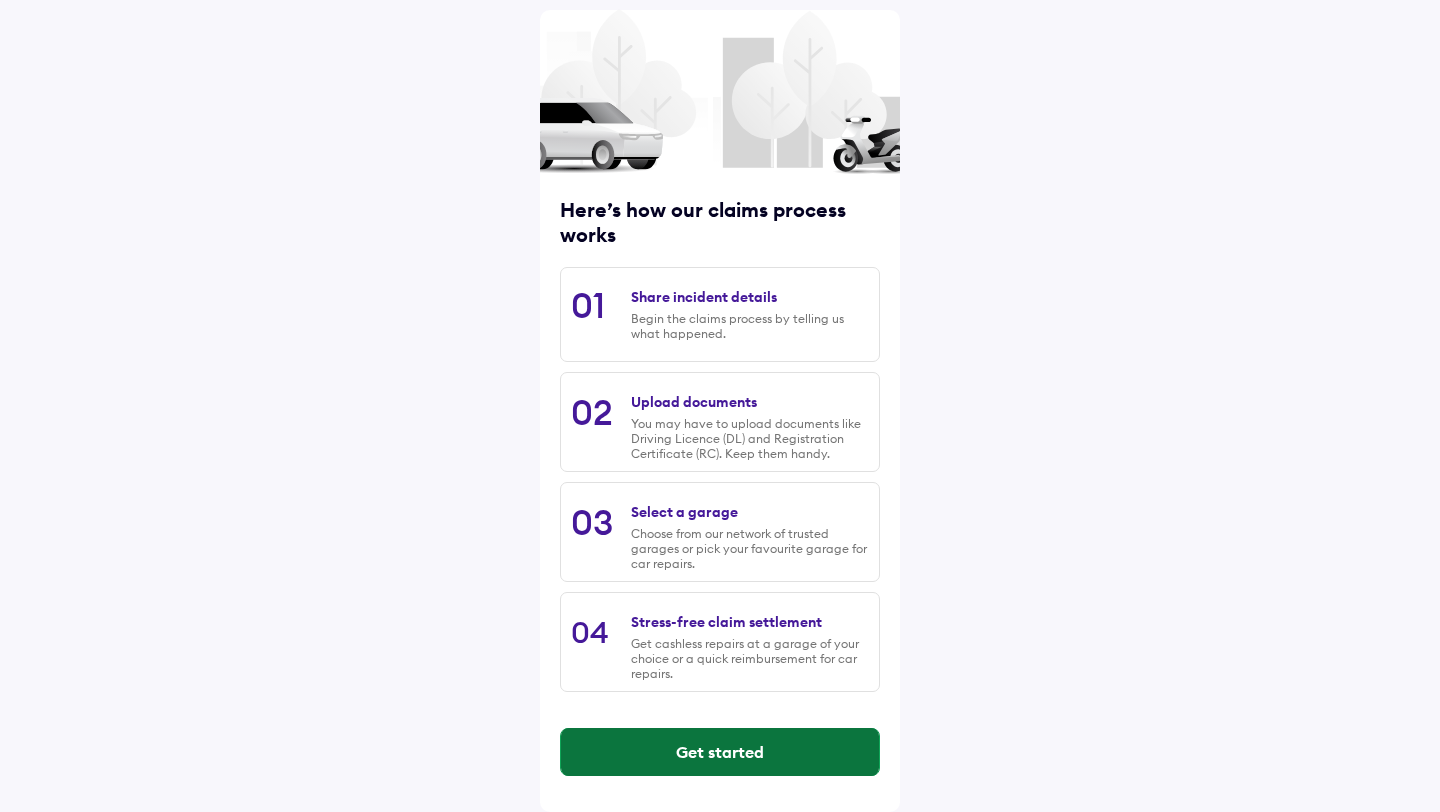 click on "Get started" at bounding box center [720, 752] 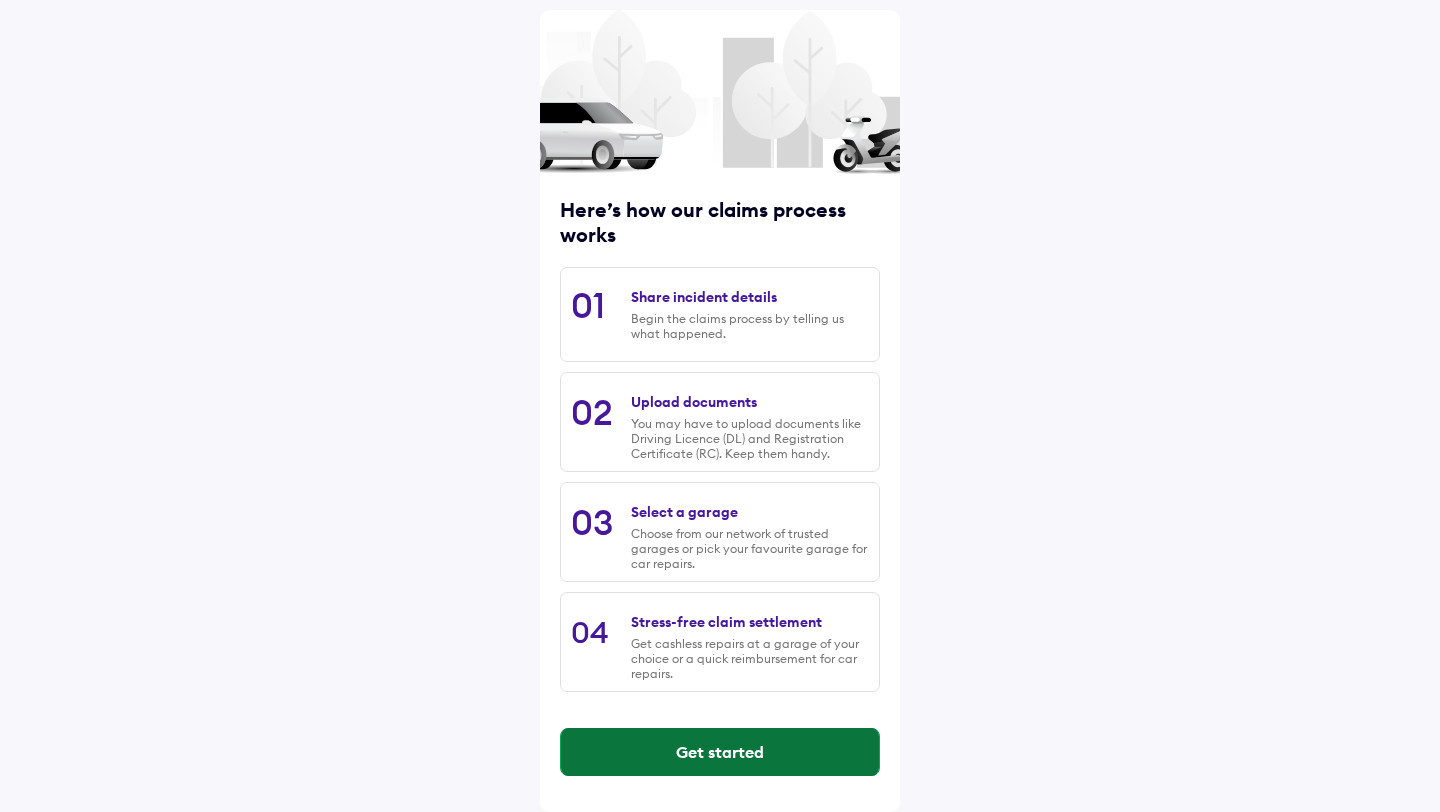 scroll, scrollTop: 0, scrollLeft: 0, axis: both 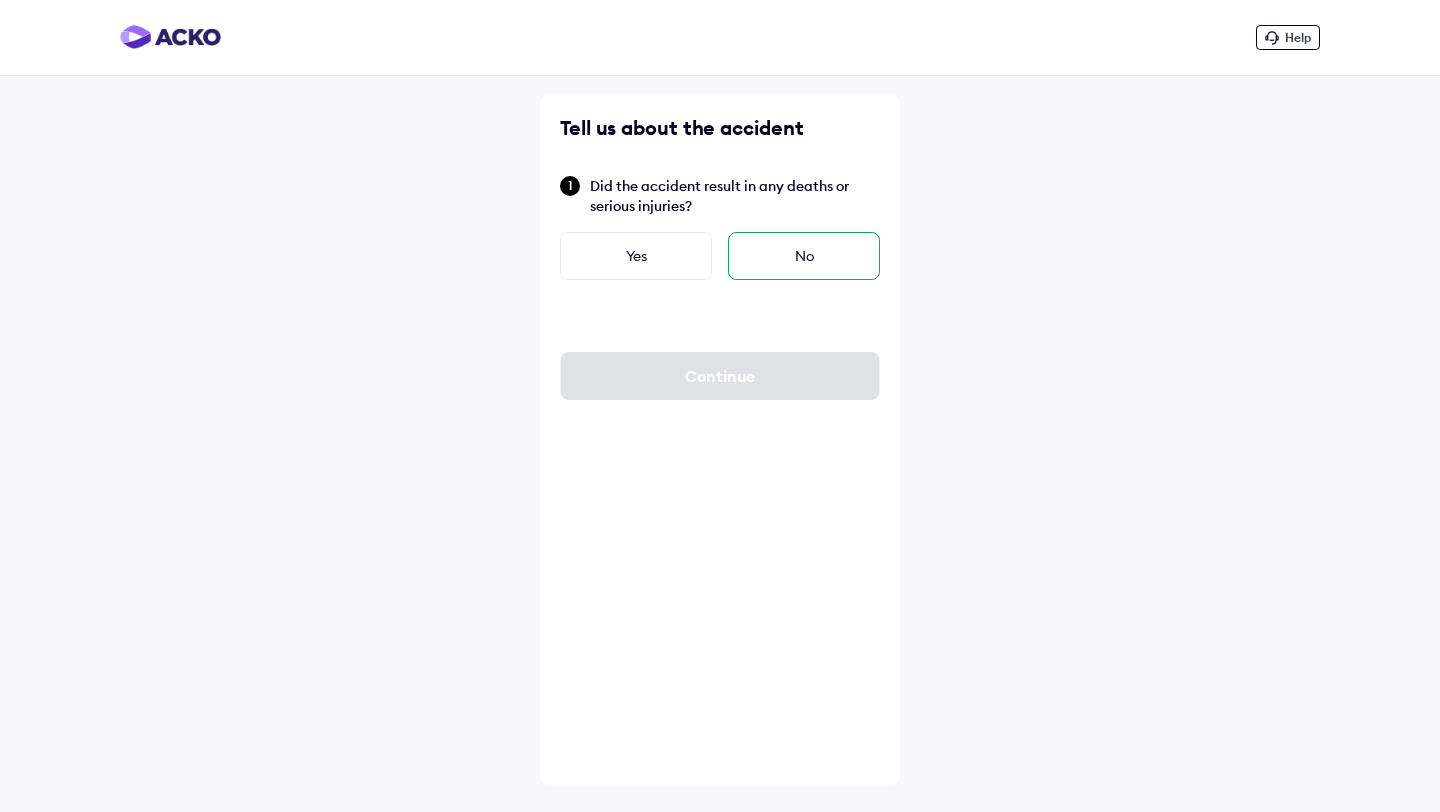 click on "No" at bounding box center [804, 256] 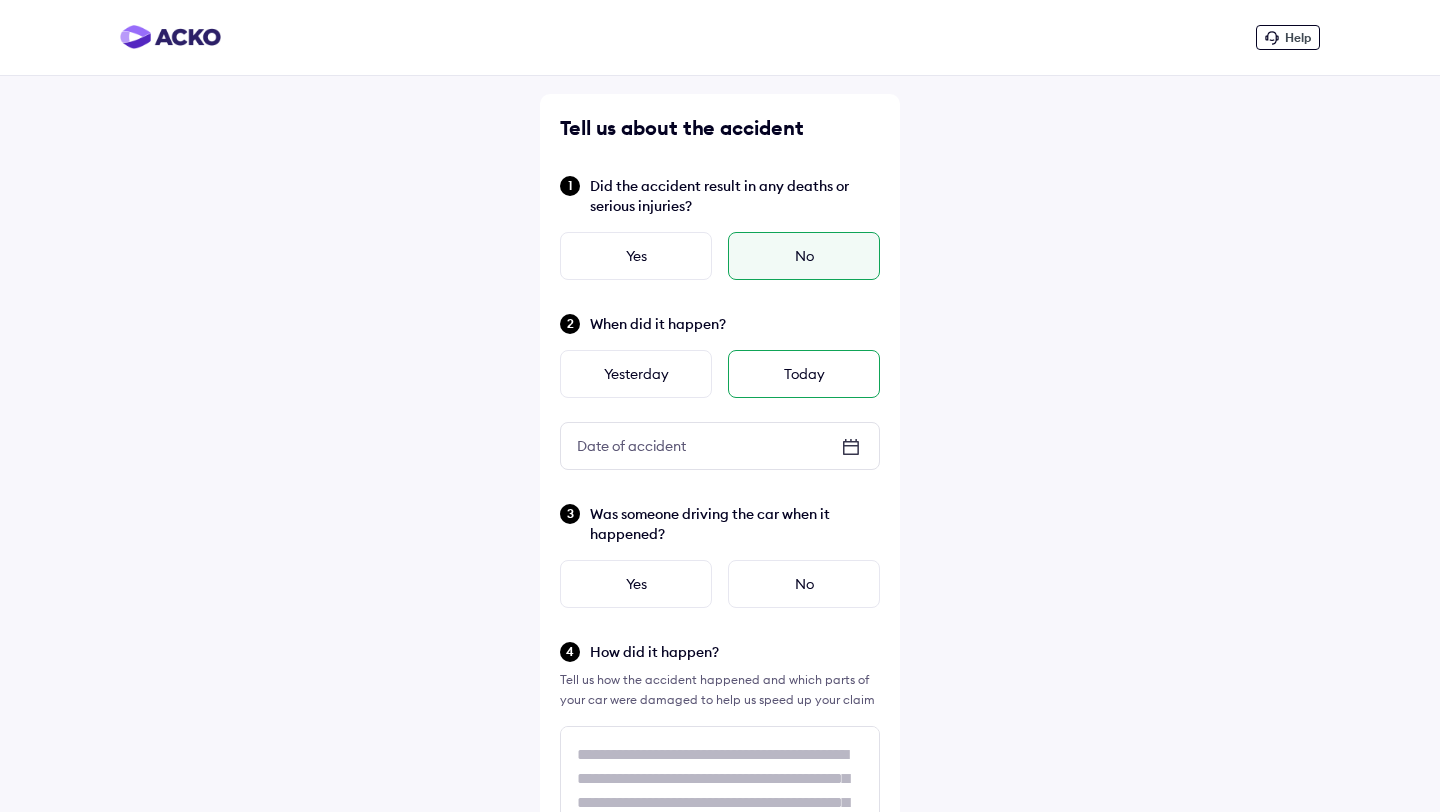 click on "Today" at bounding box center (804, 374) 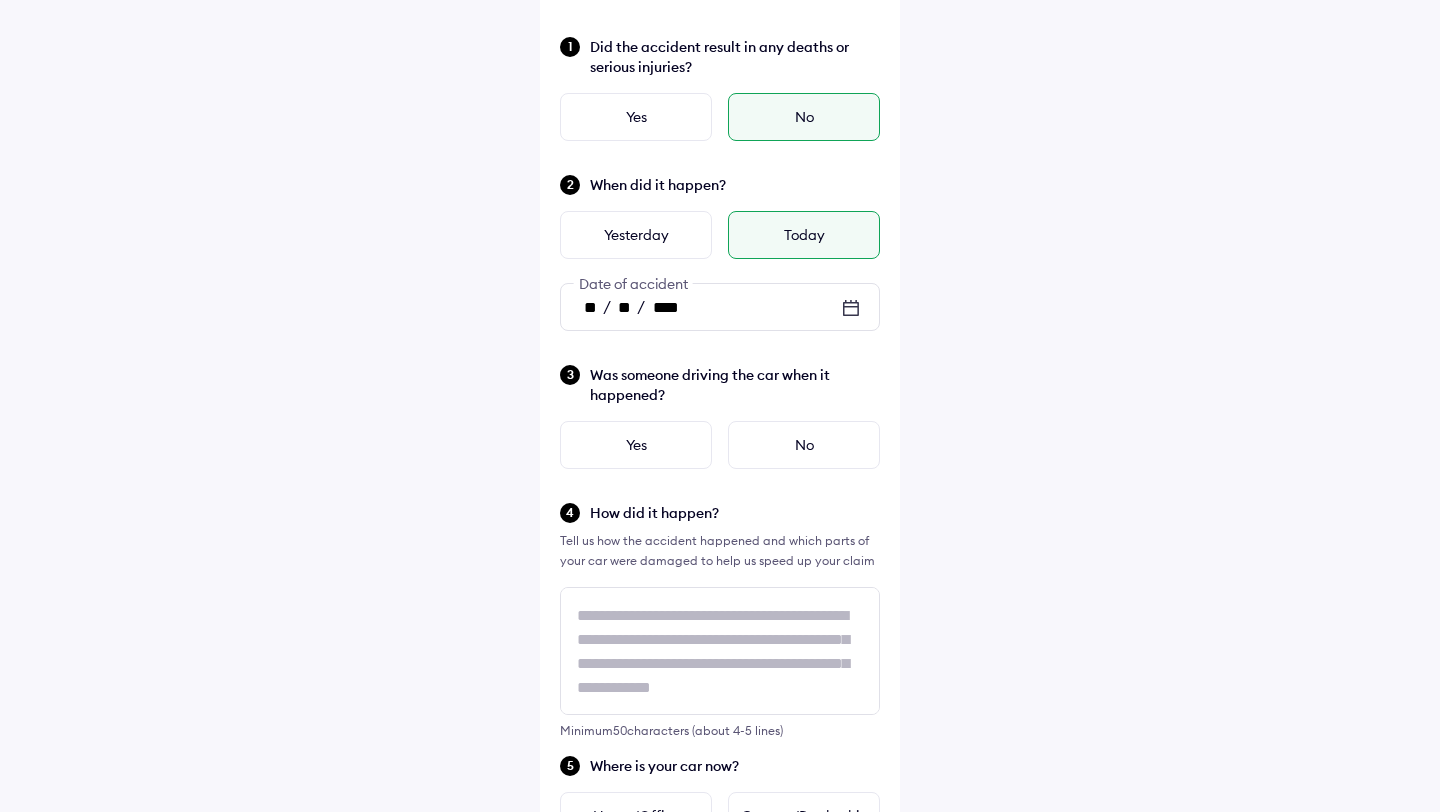 scroll, scrollTop: 409, scrollLeft: 0, axis: vertical 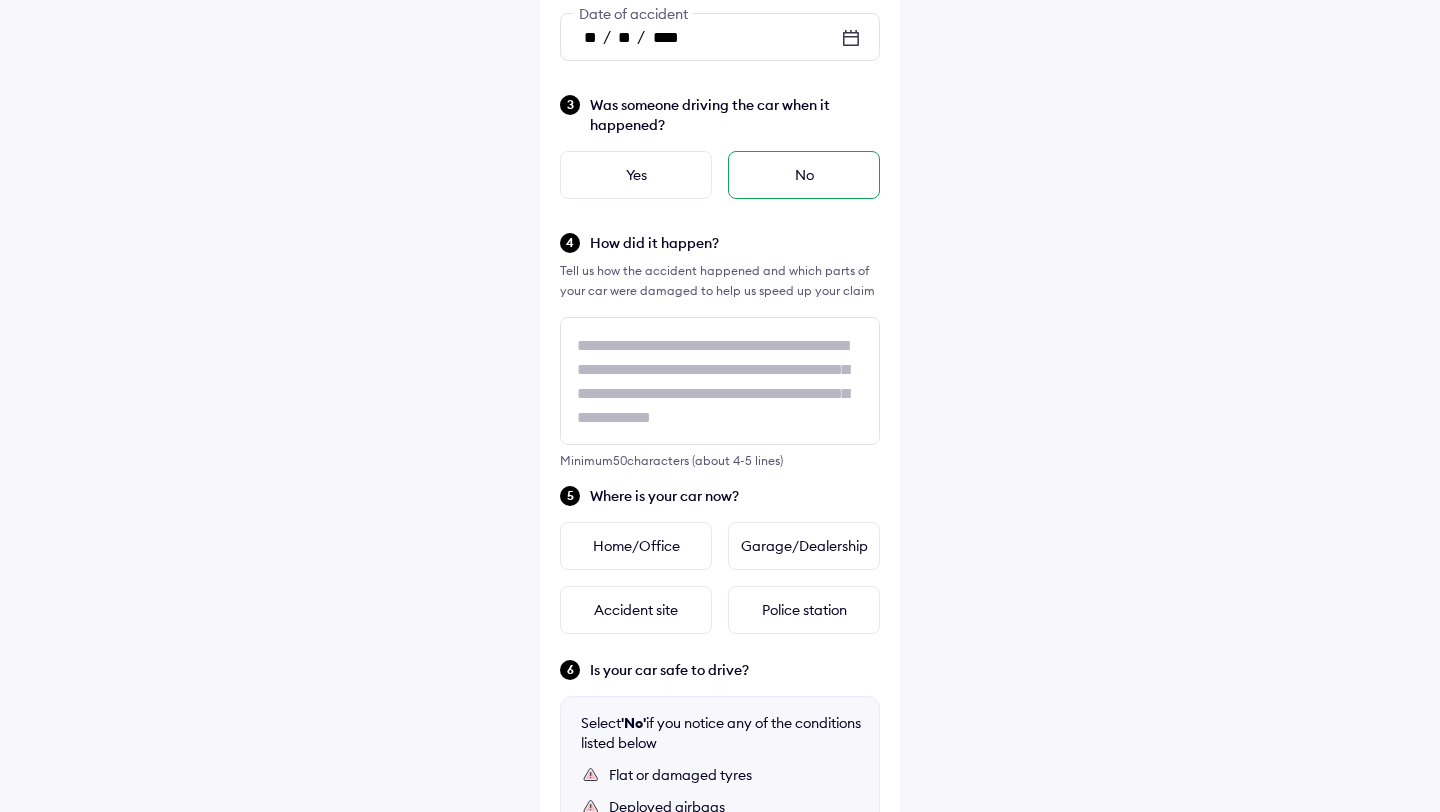 click on "No" at bounding box center (804, 175) 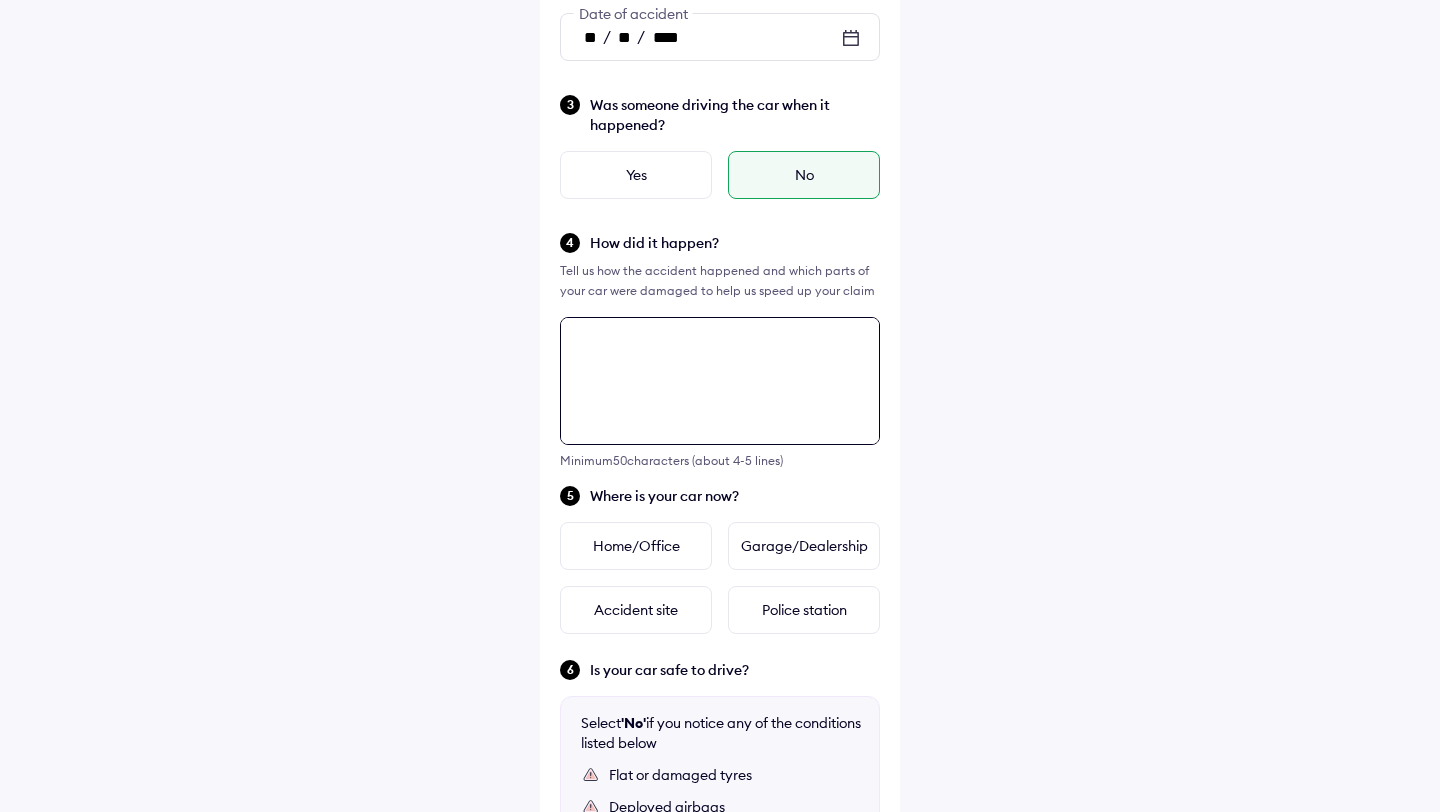 click at bounding box center [720, 381] 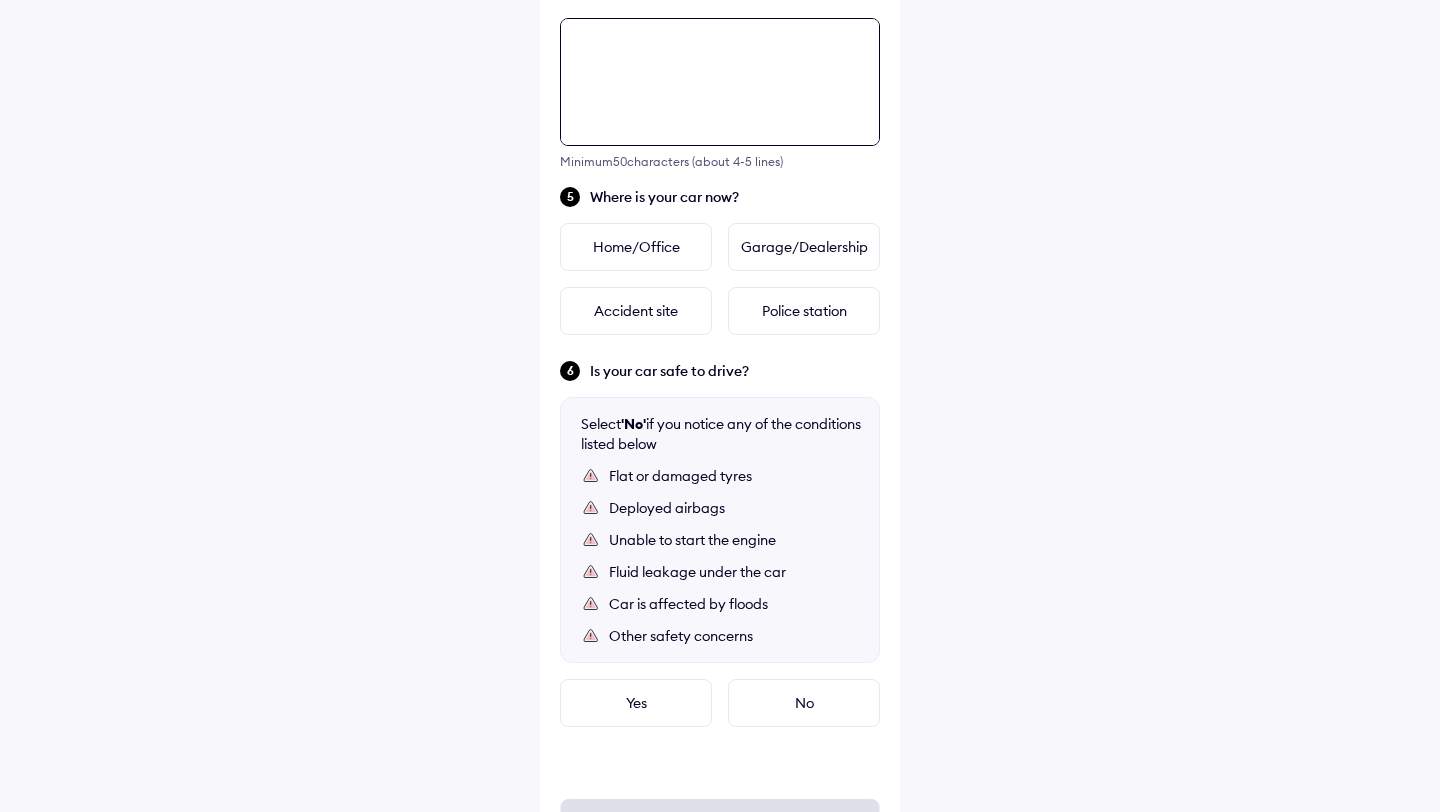 scroll, scrollTop: 726, scrollLeft: 0, axis: vertical 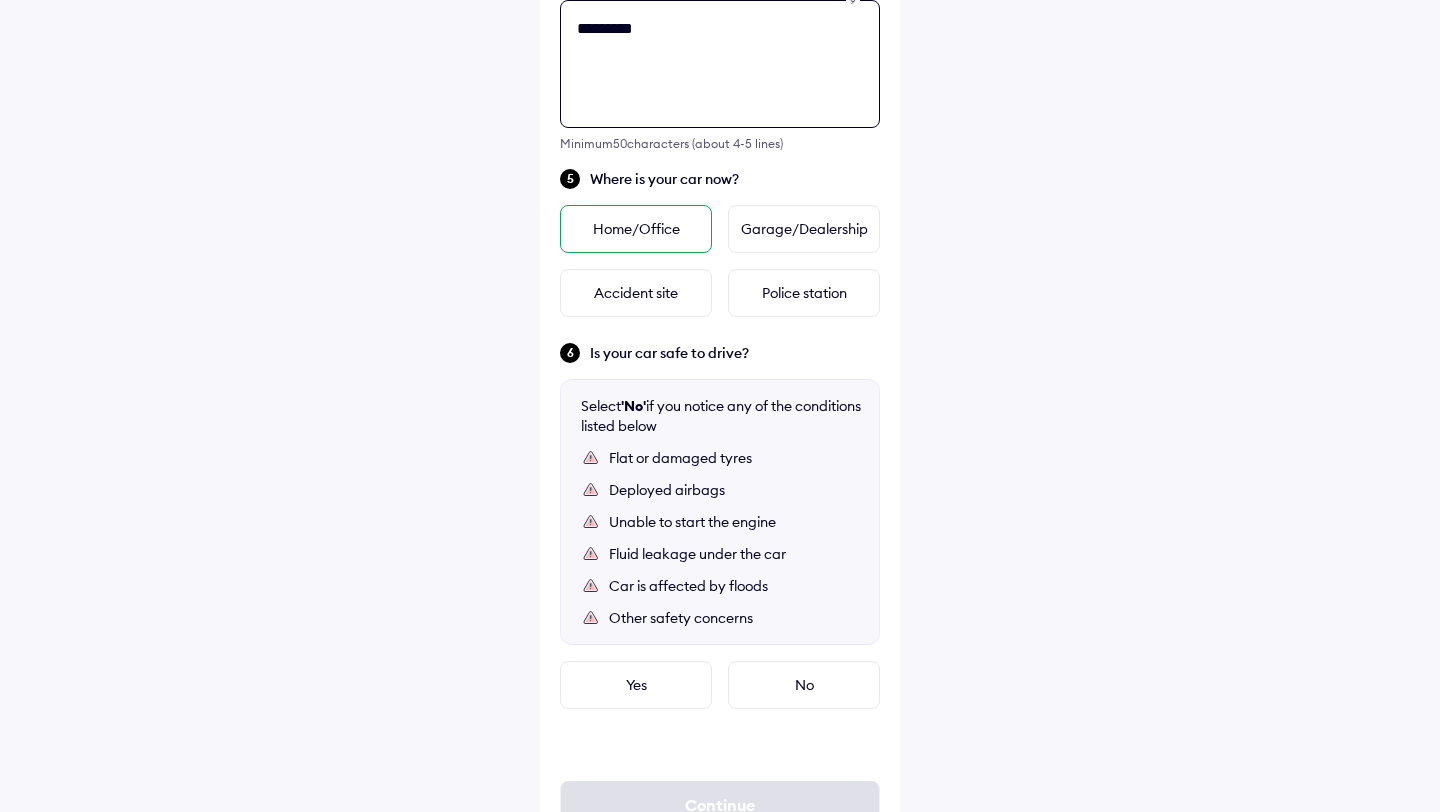 type on "*********" 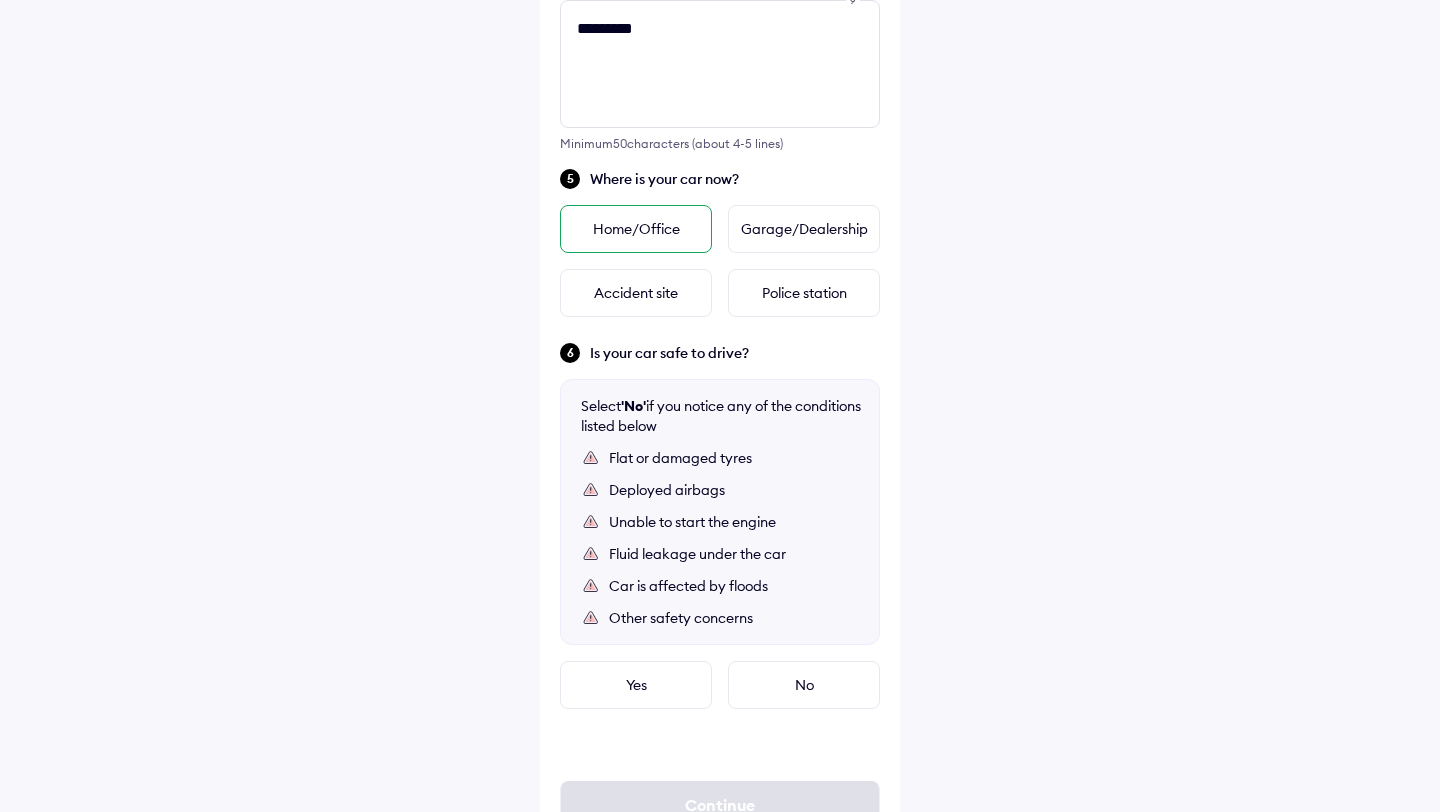 click on "Home/Office" at bounding box center (636, 229) 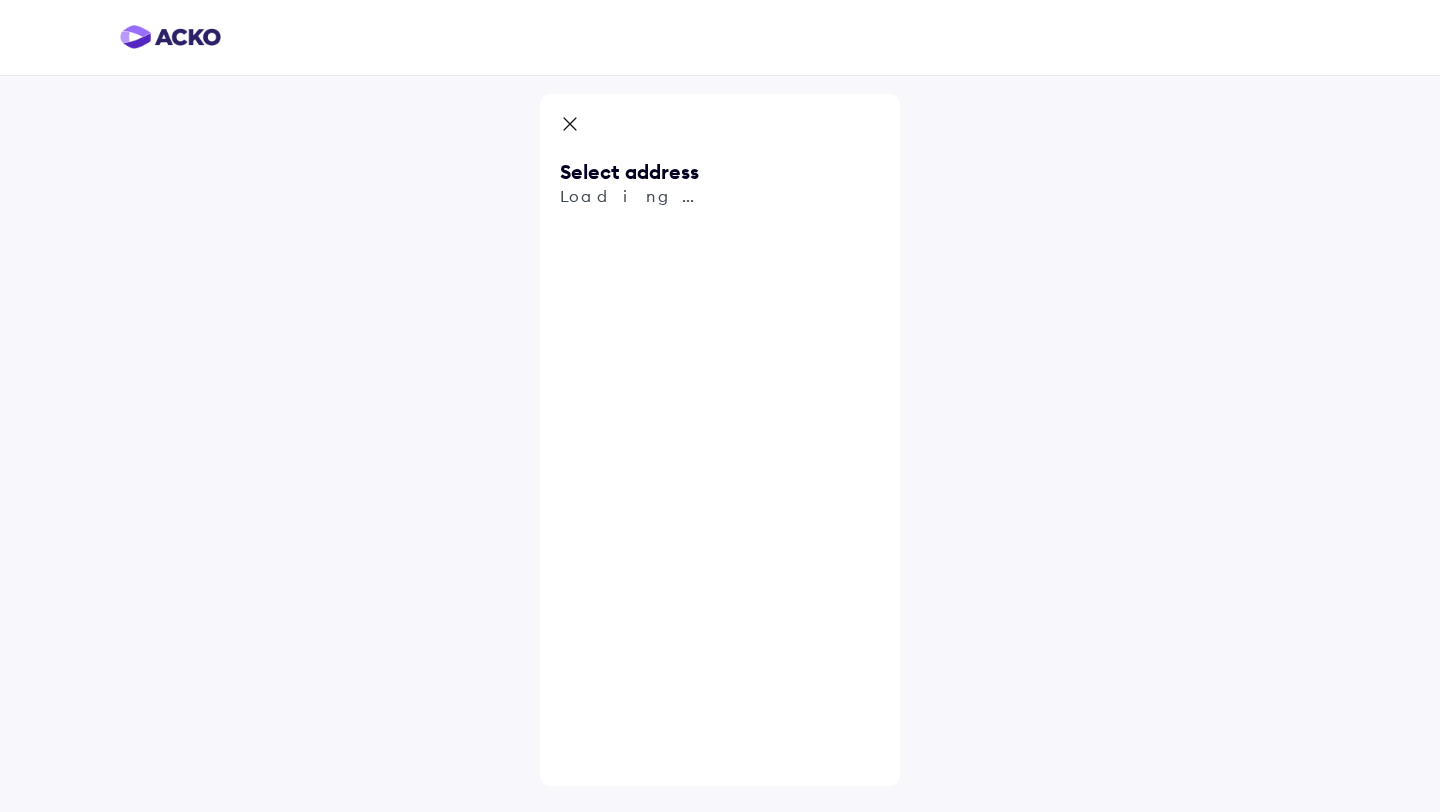 scroll, scrollTop: 0, scrollLeft: 0, axis: both 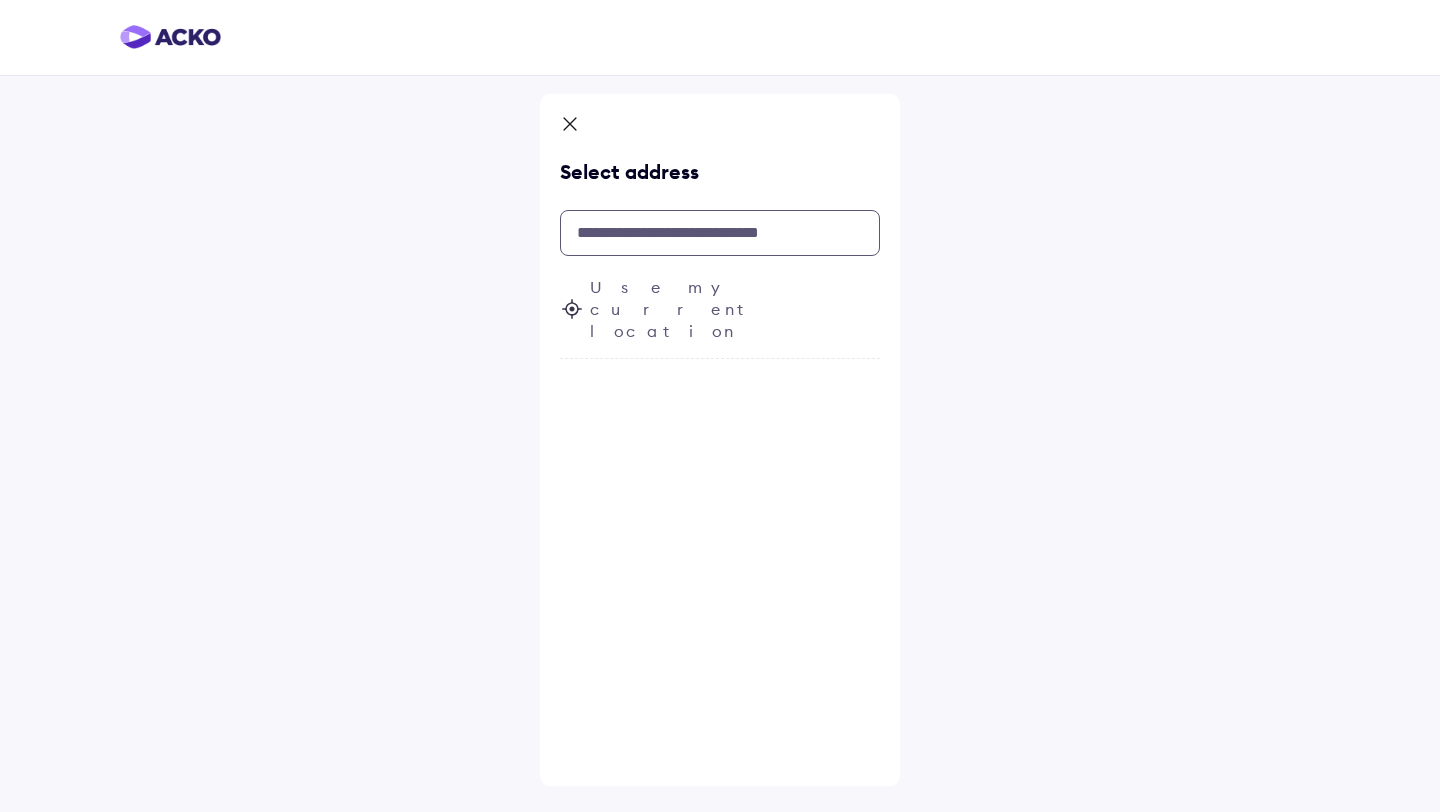 click at bounding box center [720, 233] 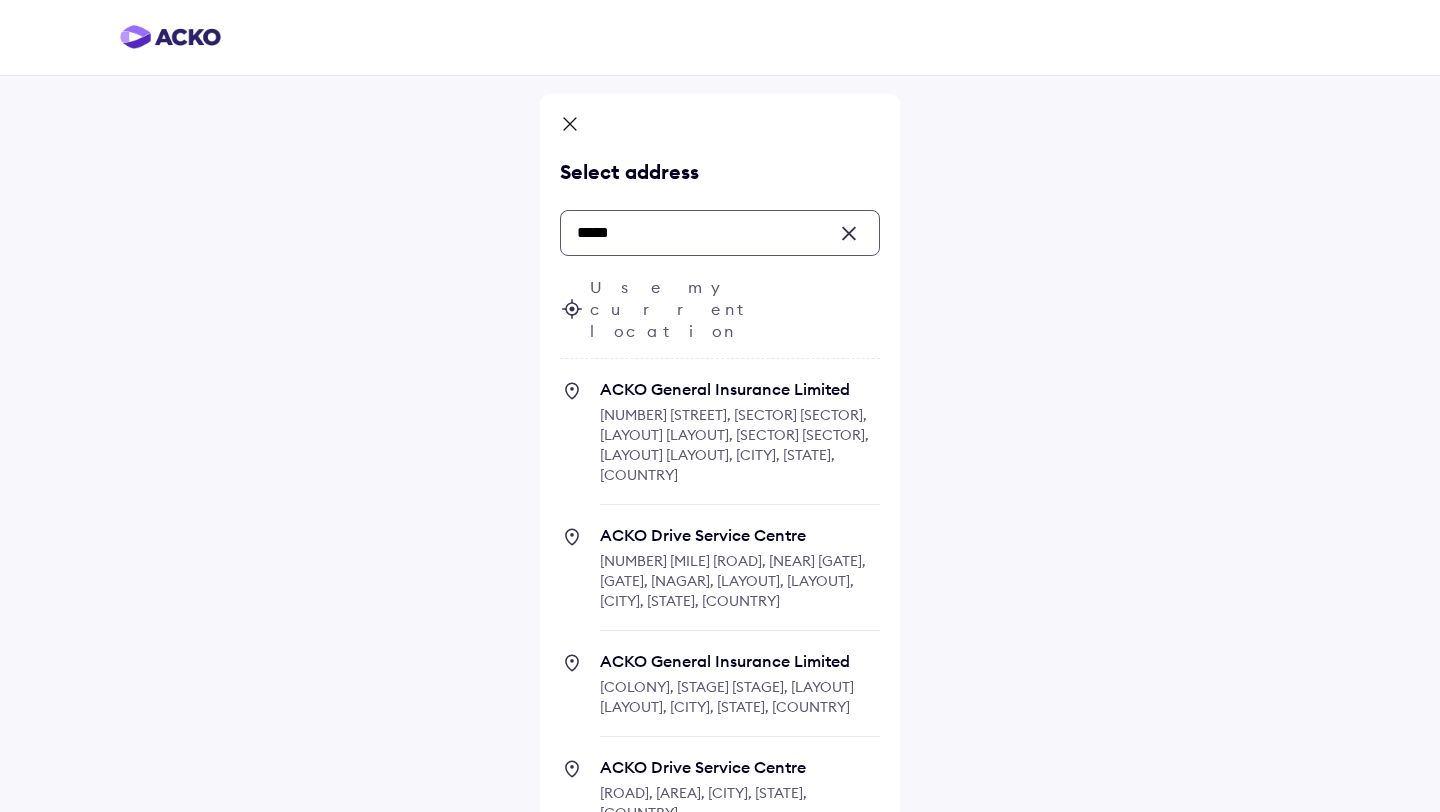 click on "27th Main Road, Sector 2, ITI Layout, 1st Sector, HSR Layout, Bengaluru, Karnataka, India" at bounding box center (734, 445) 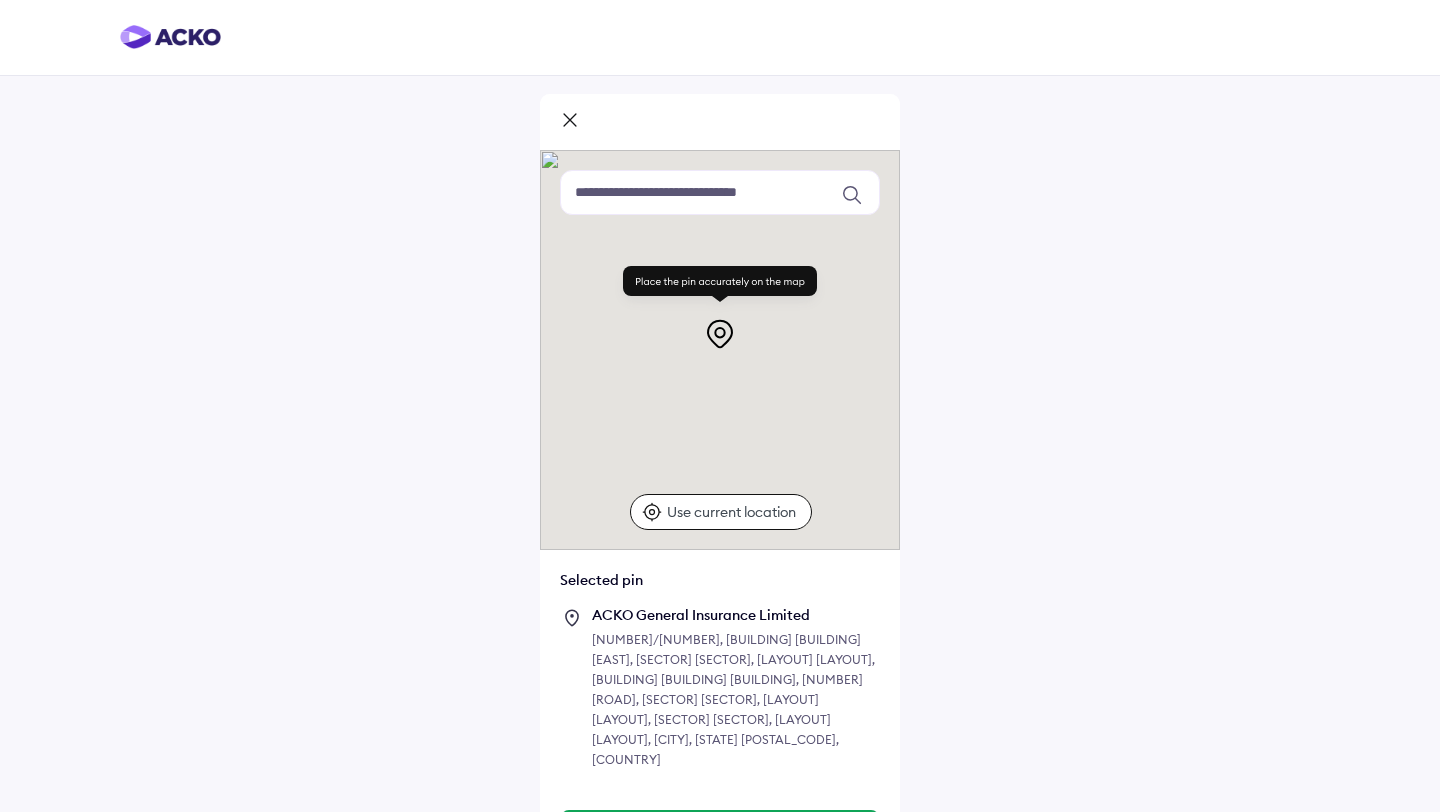 click on "Continue" 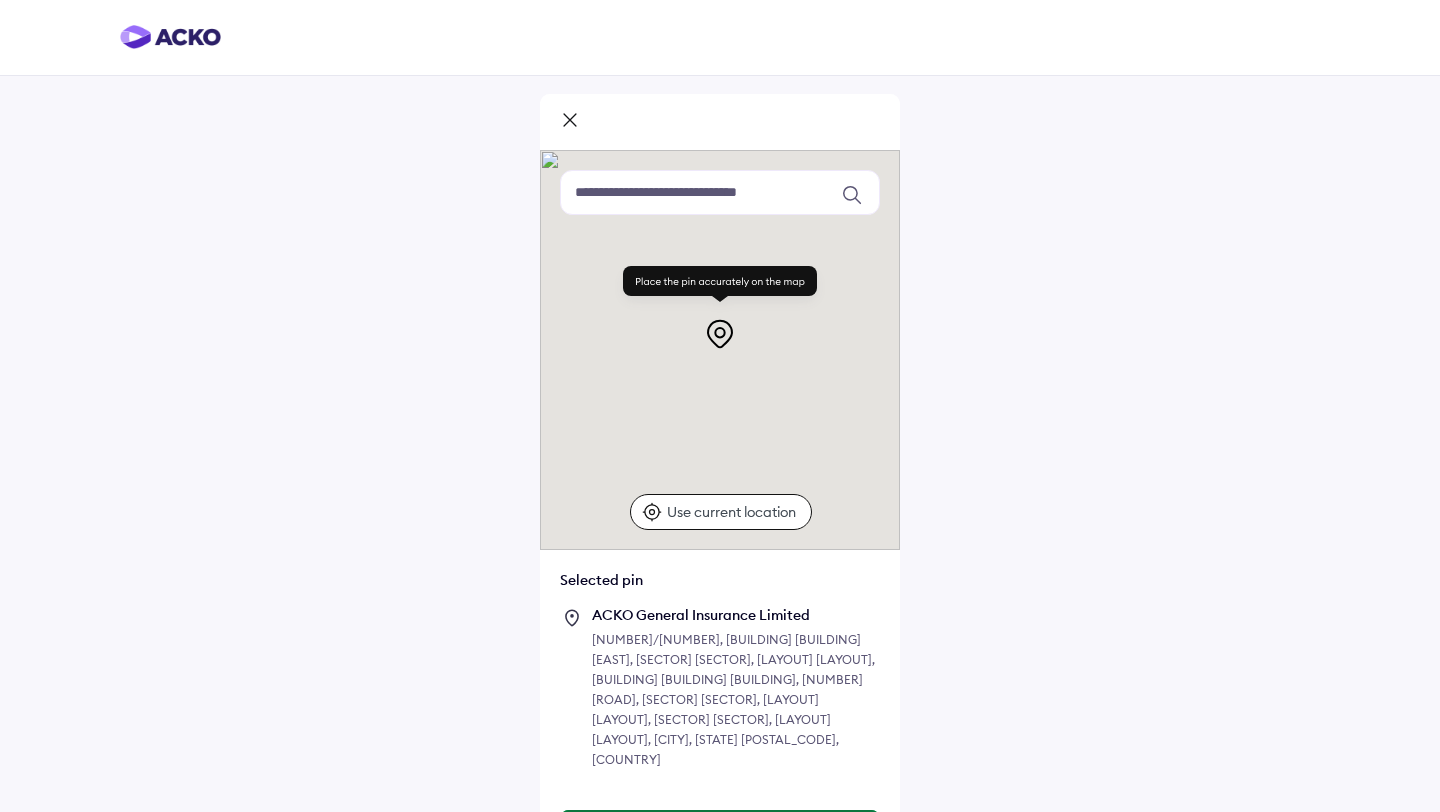 click on "Continue" at bounding box center [720, 834] 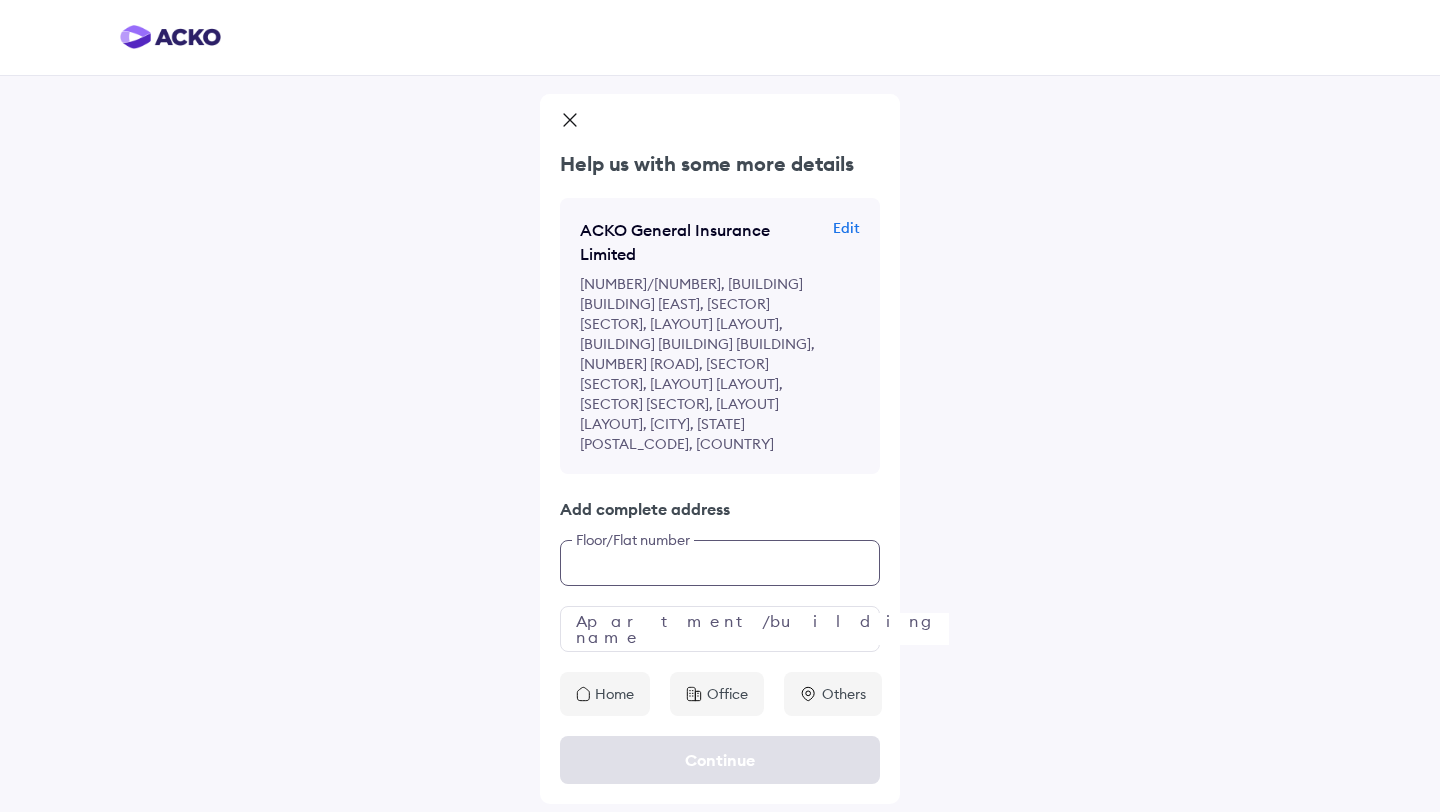 click at bounding box center (720, 563) 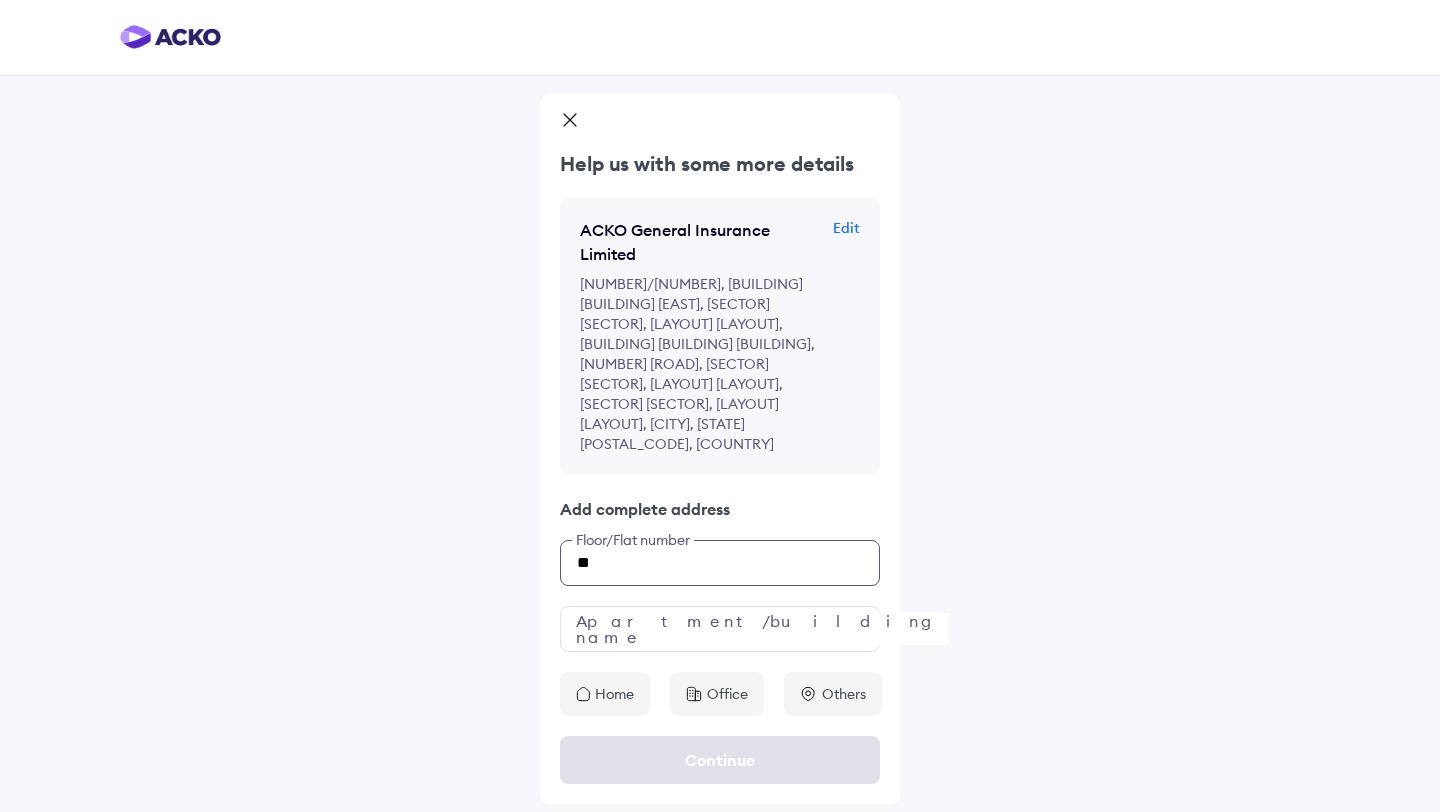 type on "**" 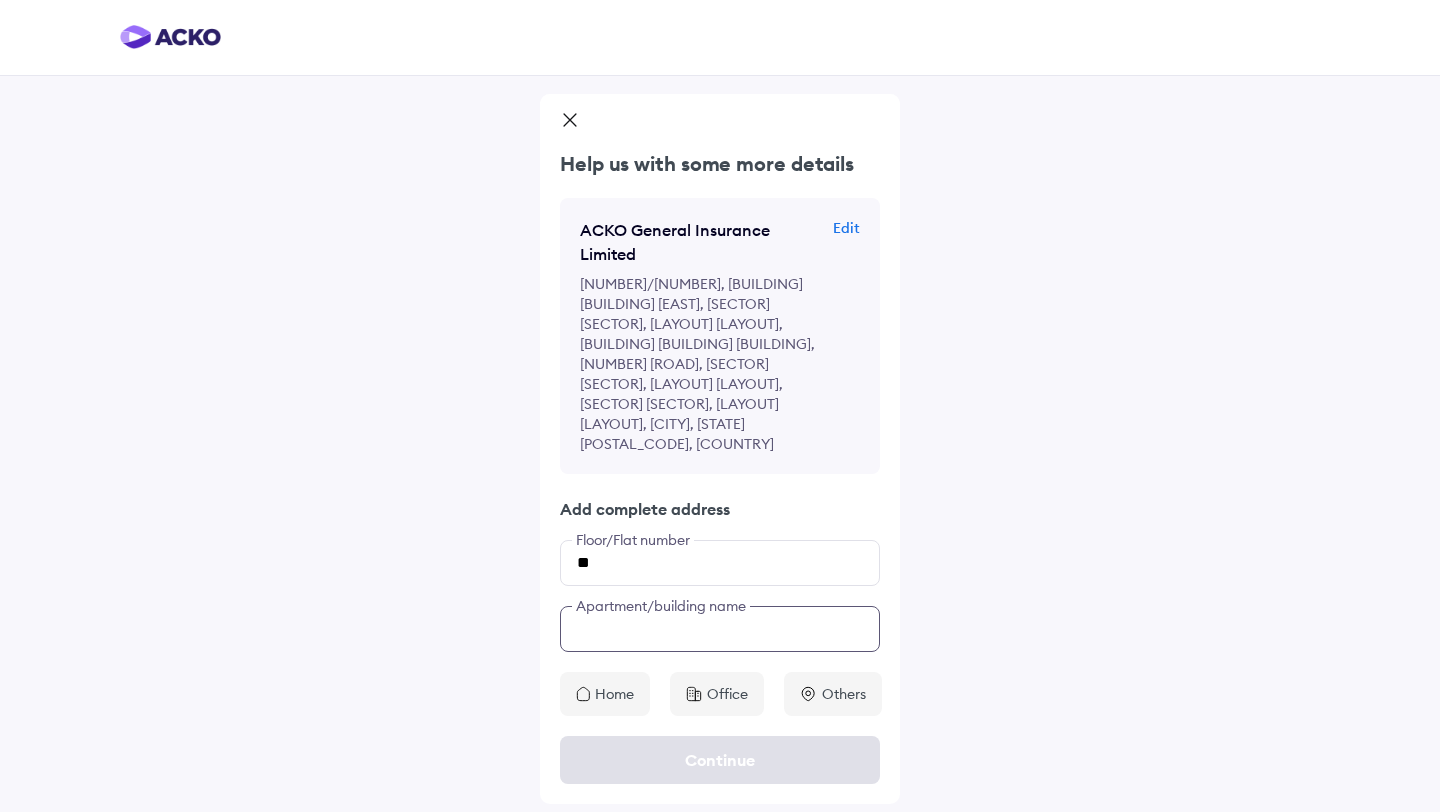 click at bounding box center (720, 629) 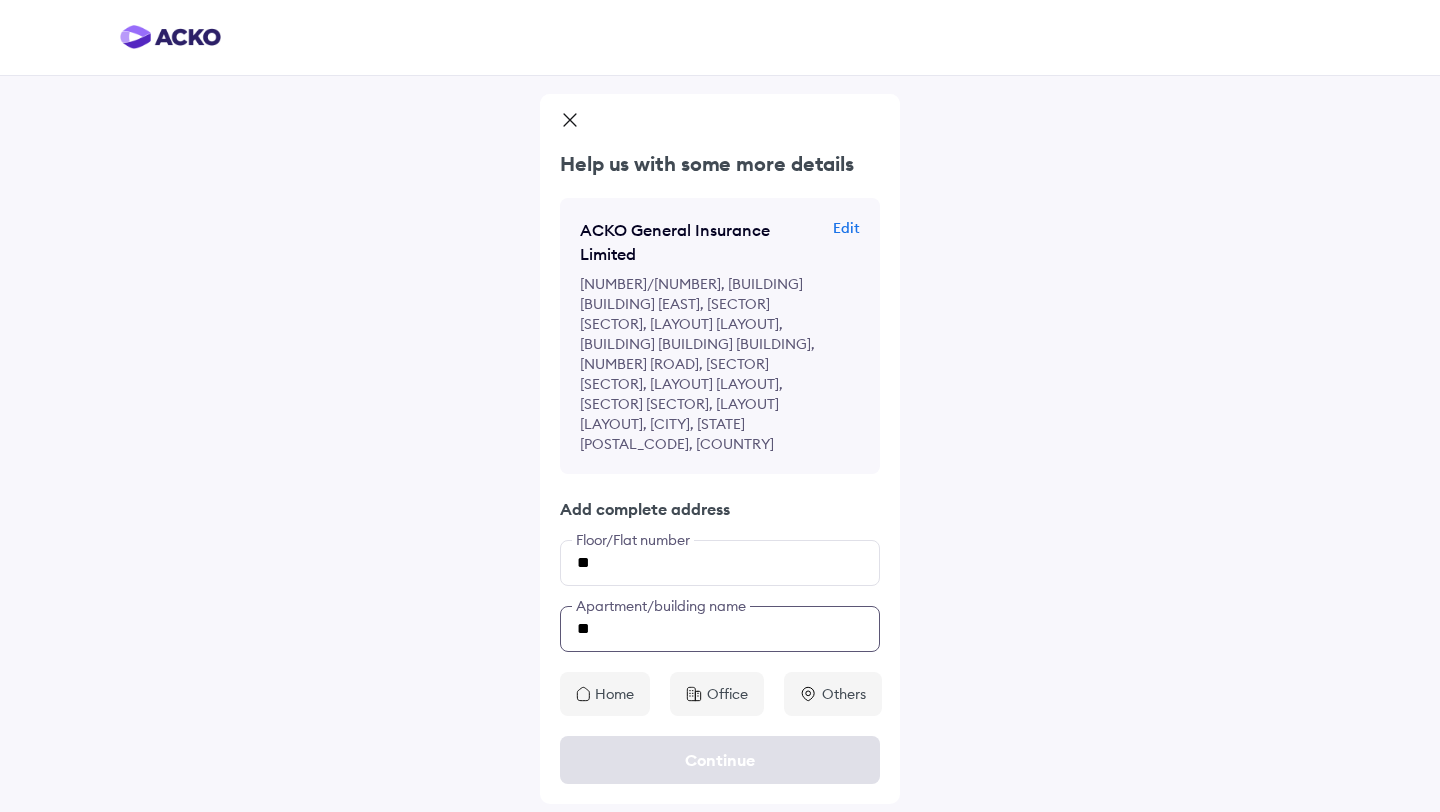 type on "**" 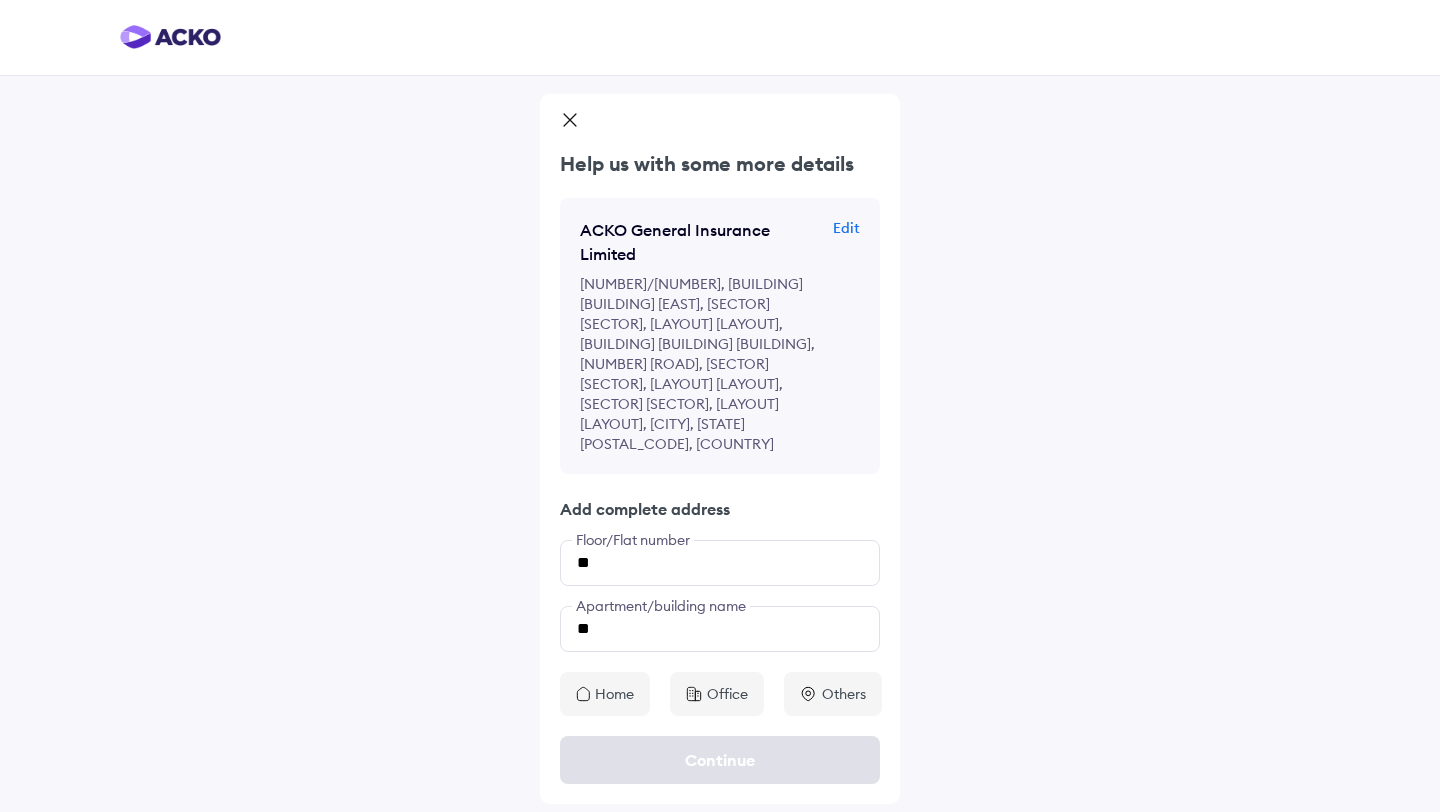click on "Home" at bounding box center [614, 694] 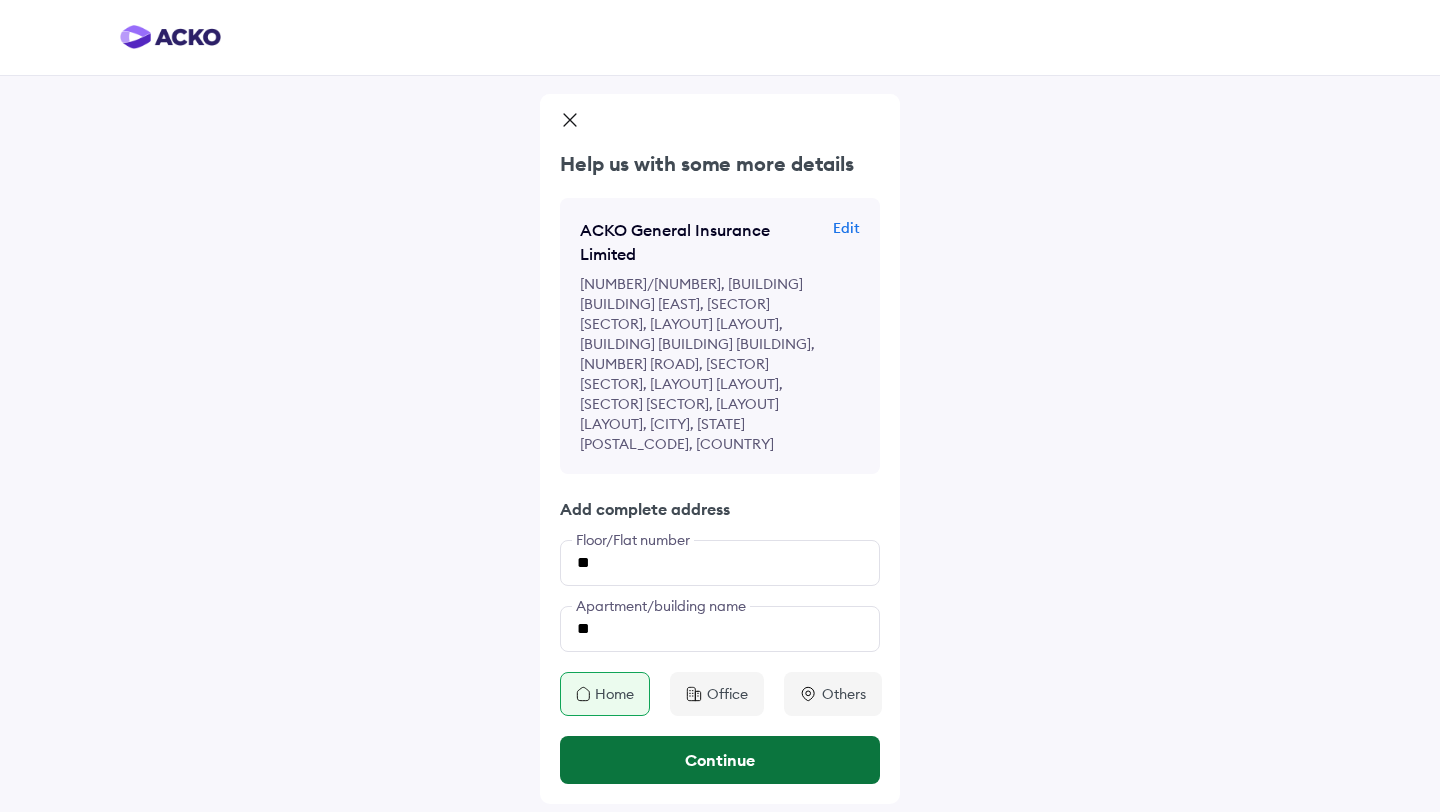click on "Continue" at bounding box center [720, 760] 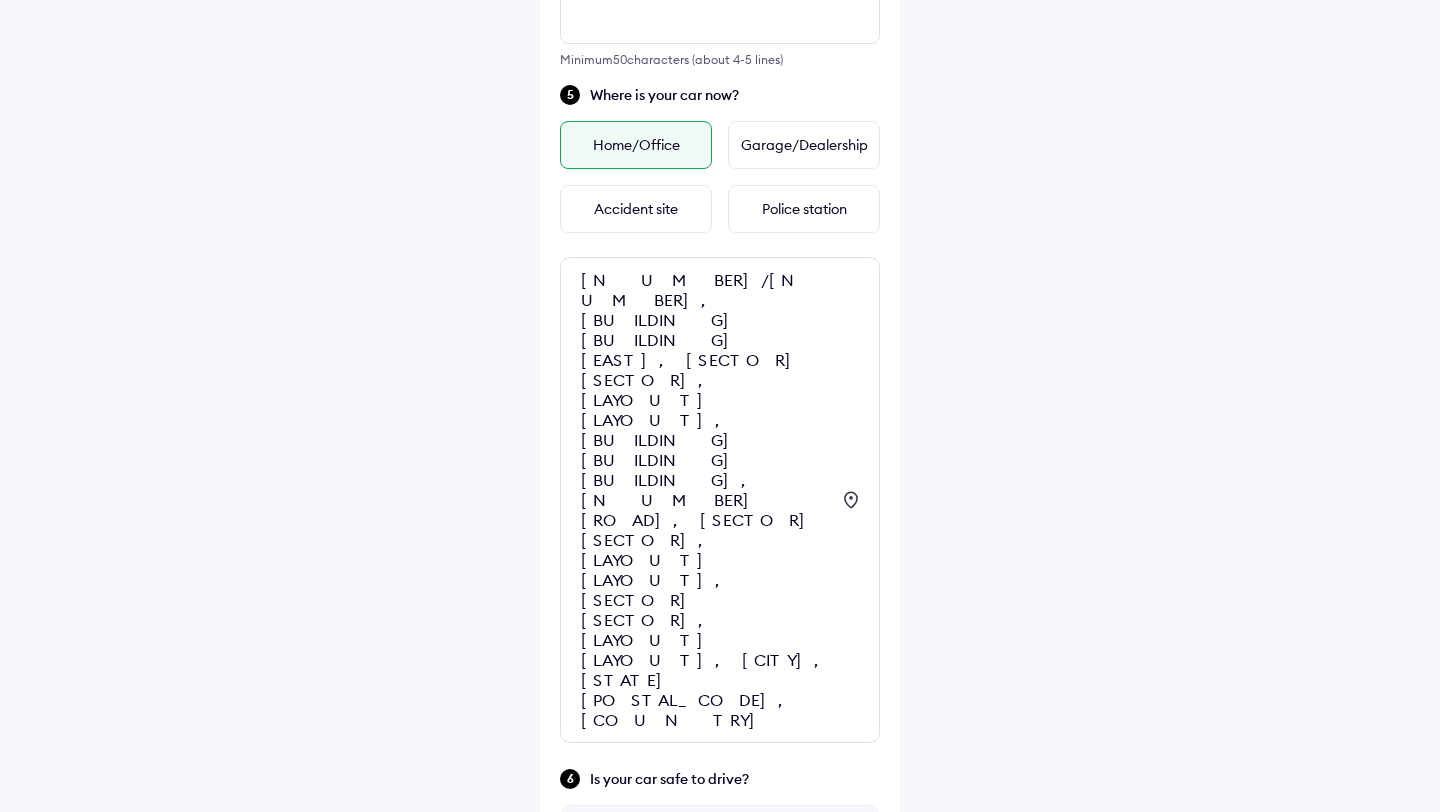 scroll, scrollTop: 893, scrollLeft: 0, axis: vertical 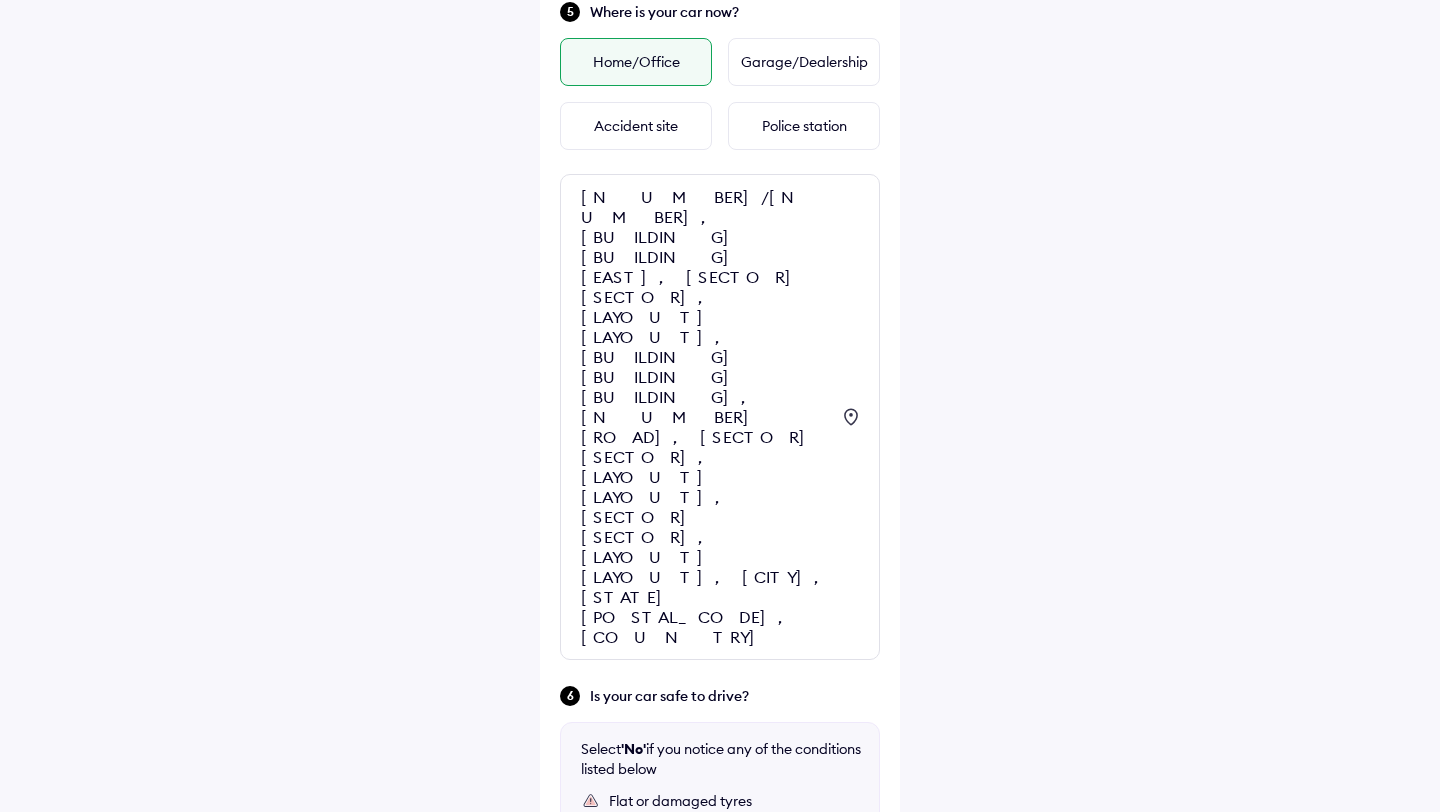click on "Yes" at bounding box center (636, 1028) 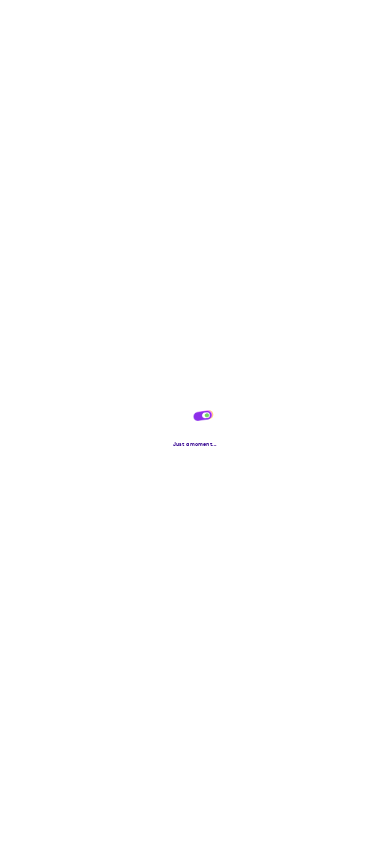 scroll, scrollTop: 0, scrollLeft: 0, axis: both 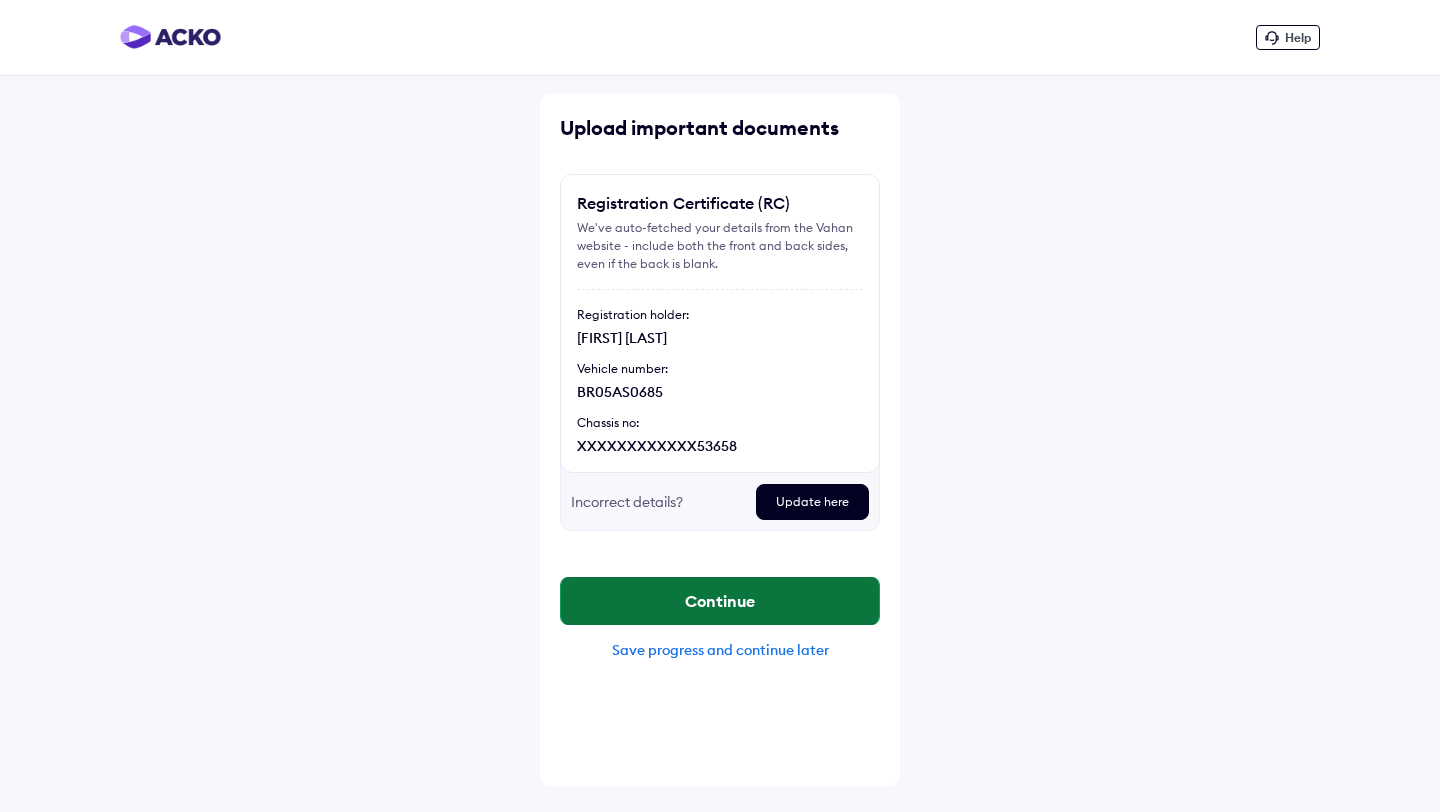 click on "Continue" at bounding box center [720, 601] 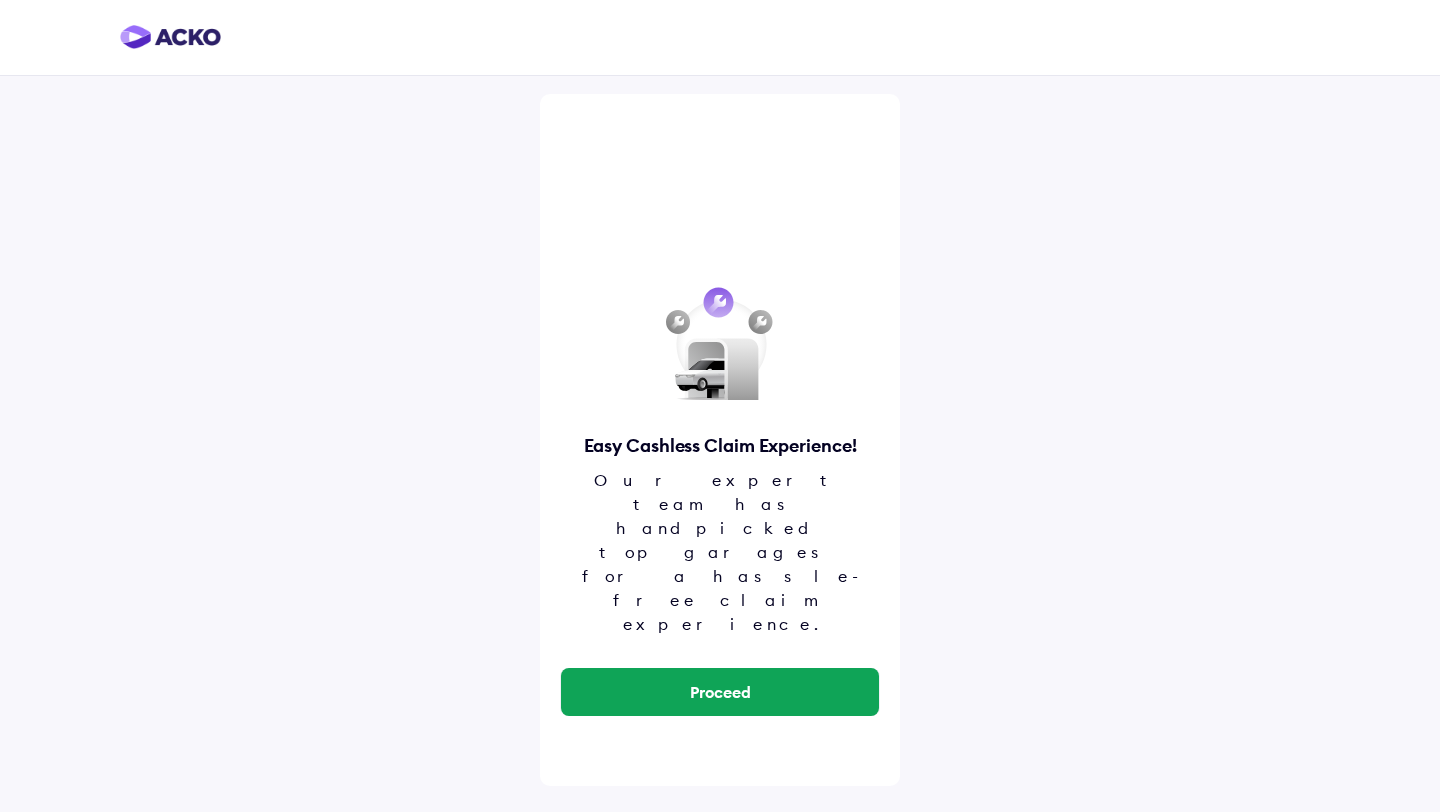 click on "Proceed" at bounding box center (720, 692) 